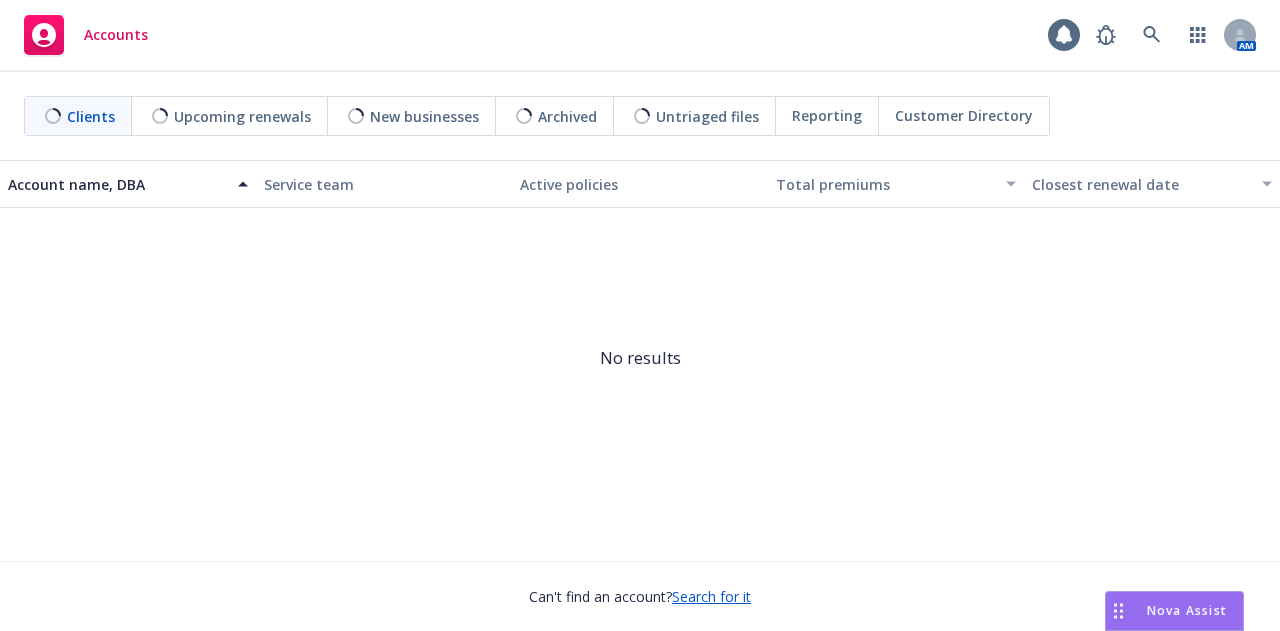 scroll, scrollTop: 0, scrollLeft: 0, axis: both 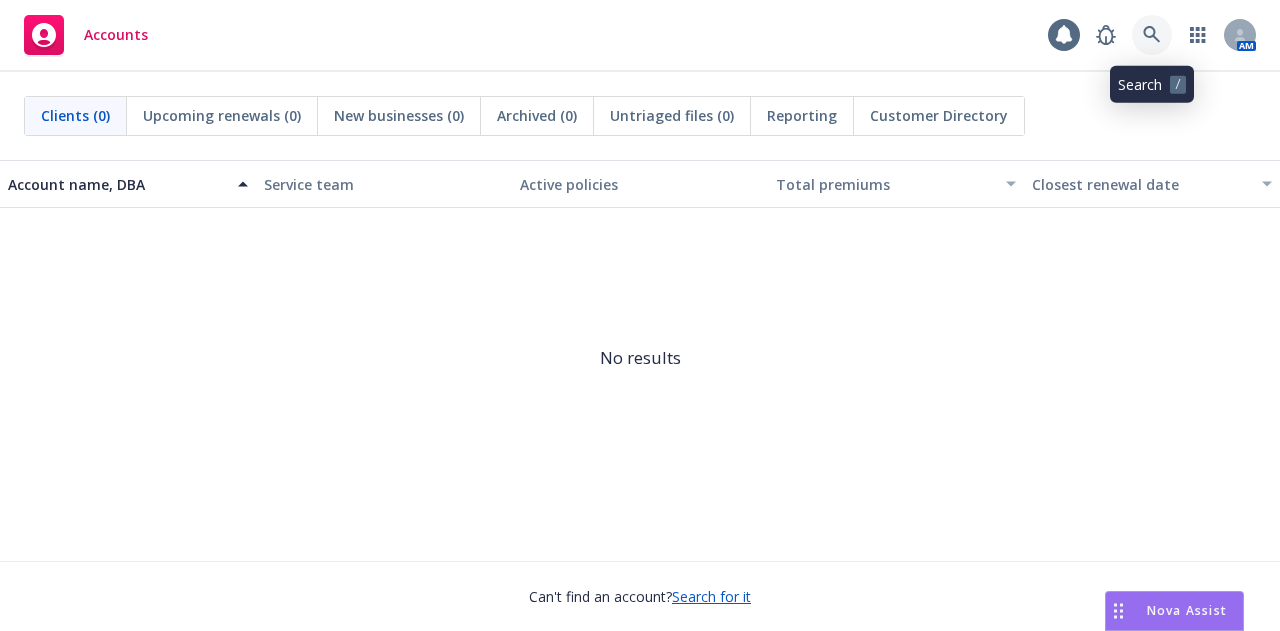 click 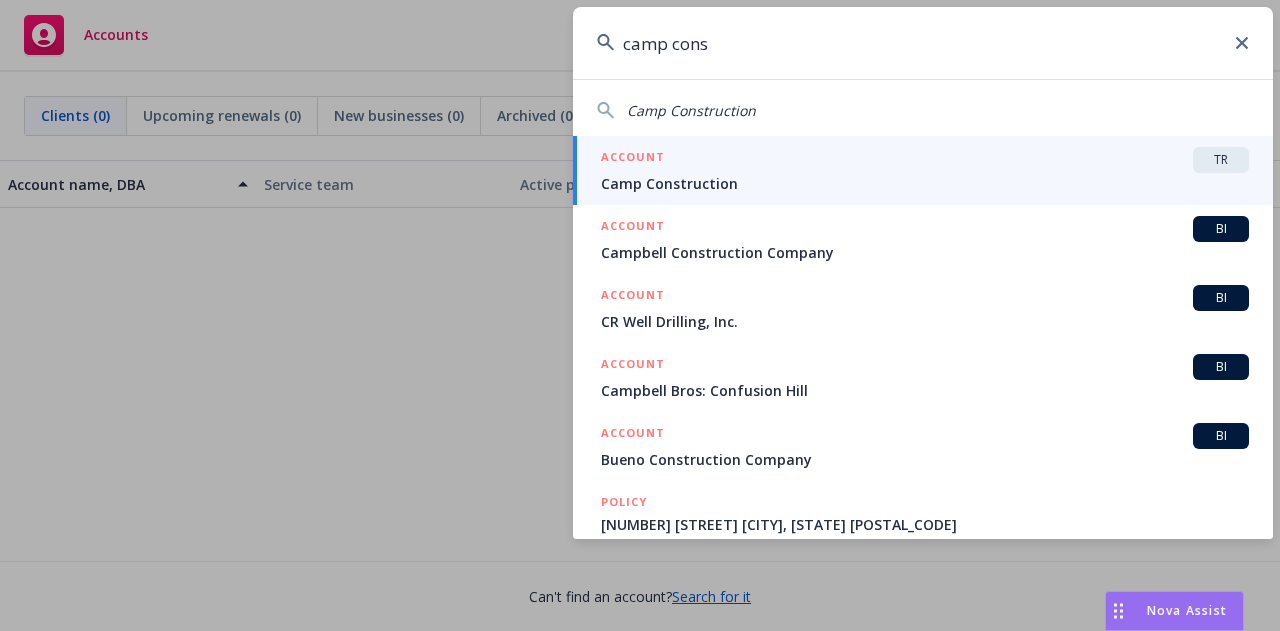 type on "camp cons" 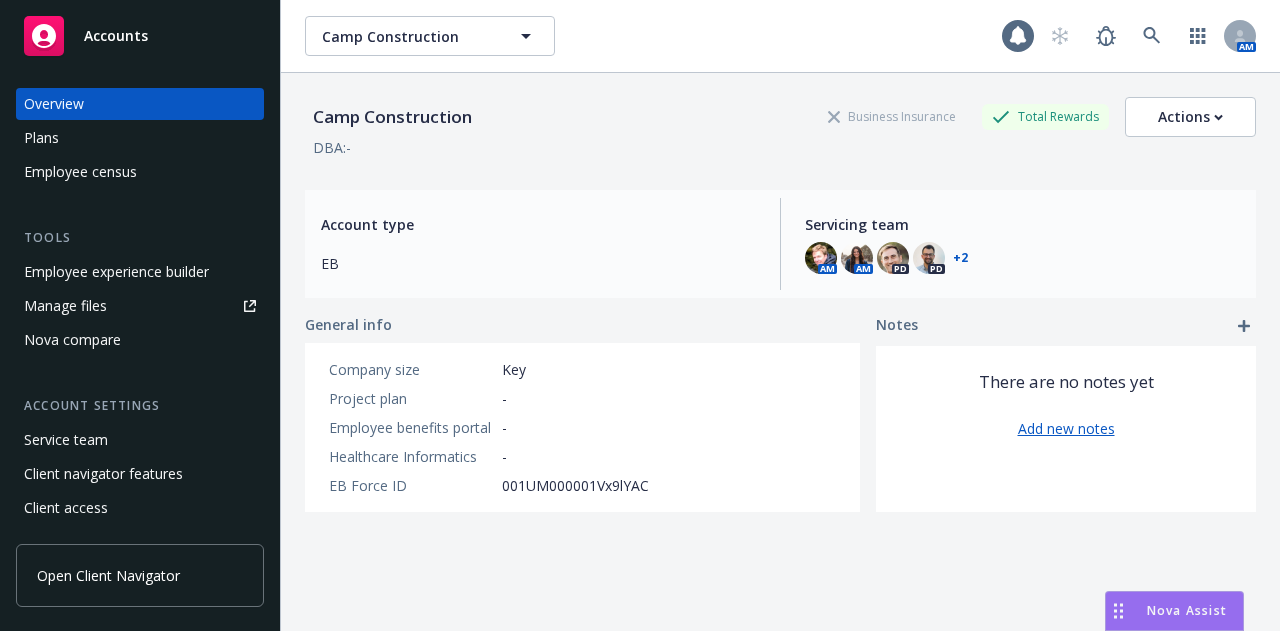 click on "Employee experience builder" at bounding box center [116, 272] 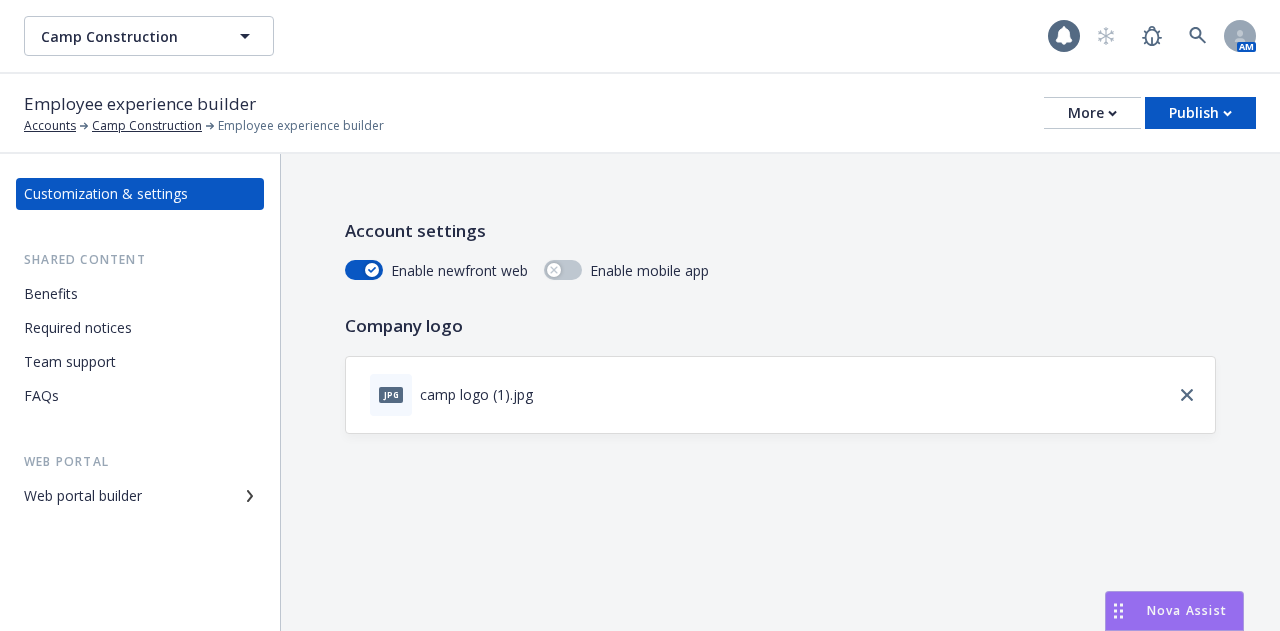 scroll, scrollTop: 0, scrollLeft: 0, axis: both 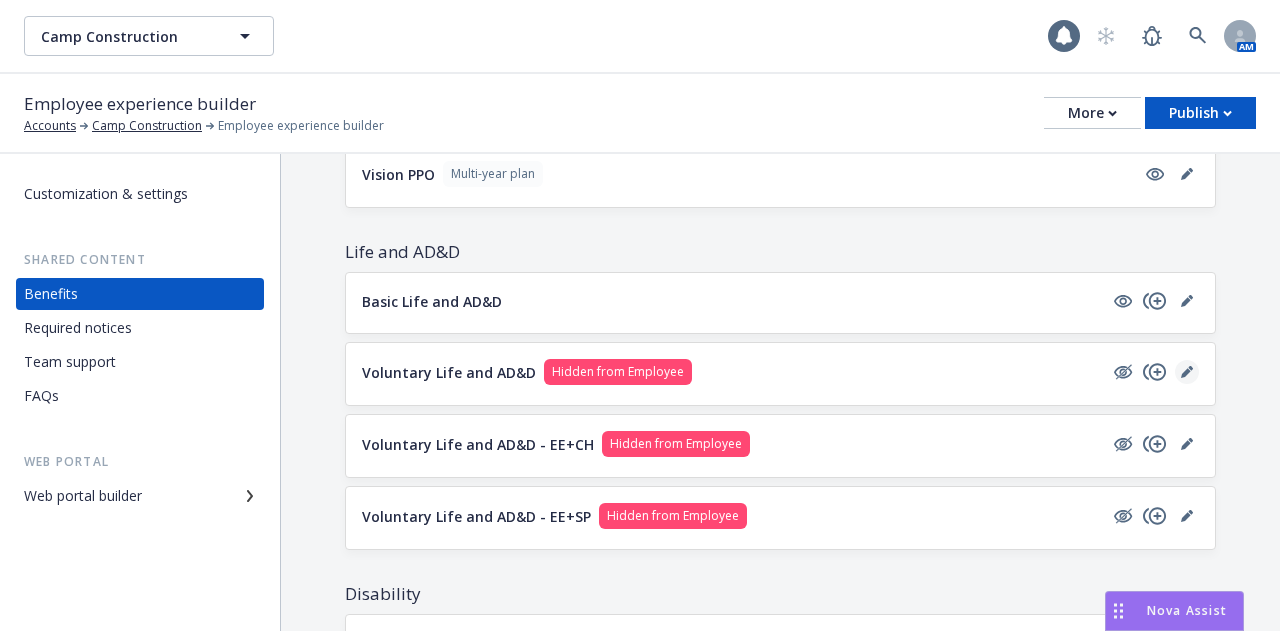 click at bounding box center [1187, 372] 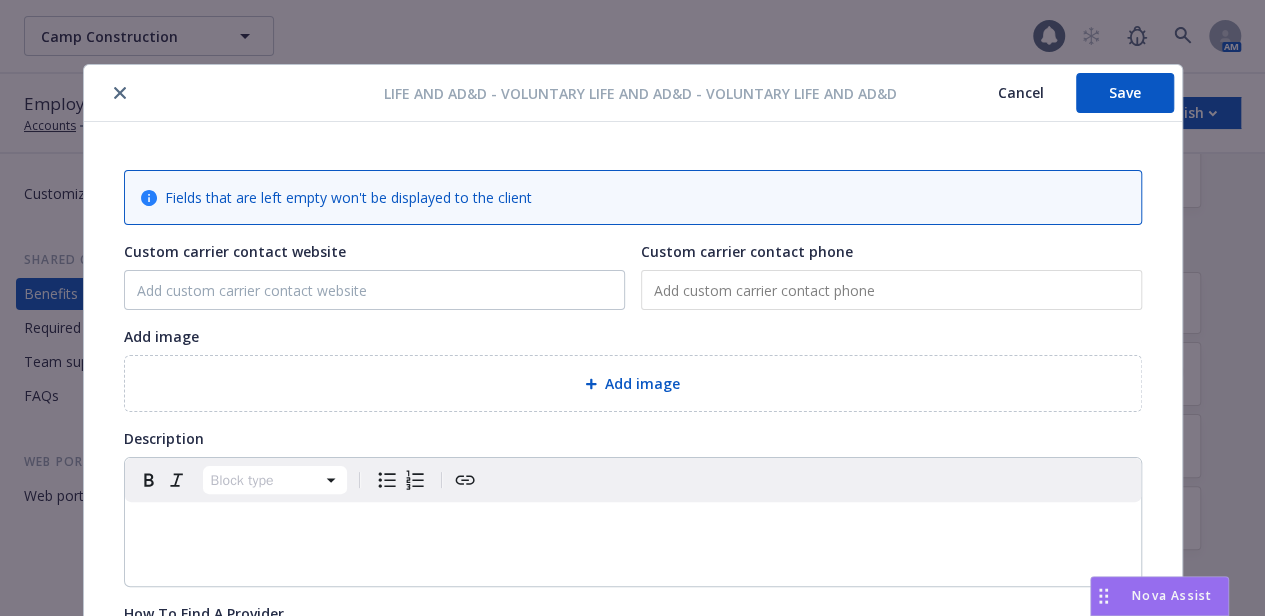 scroll, scrollTop: 60, scrollLeft: 0, axis: vertical 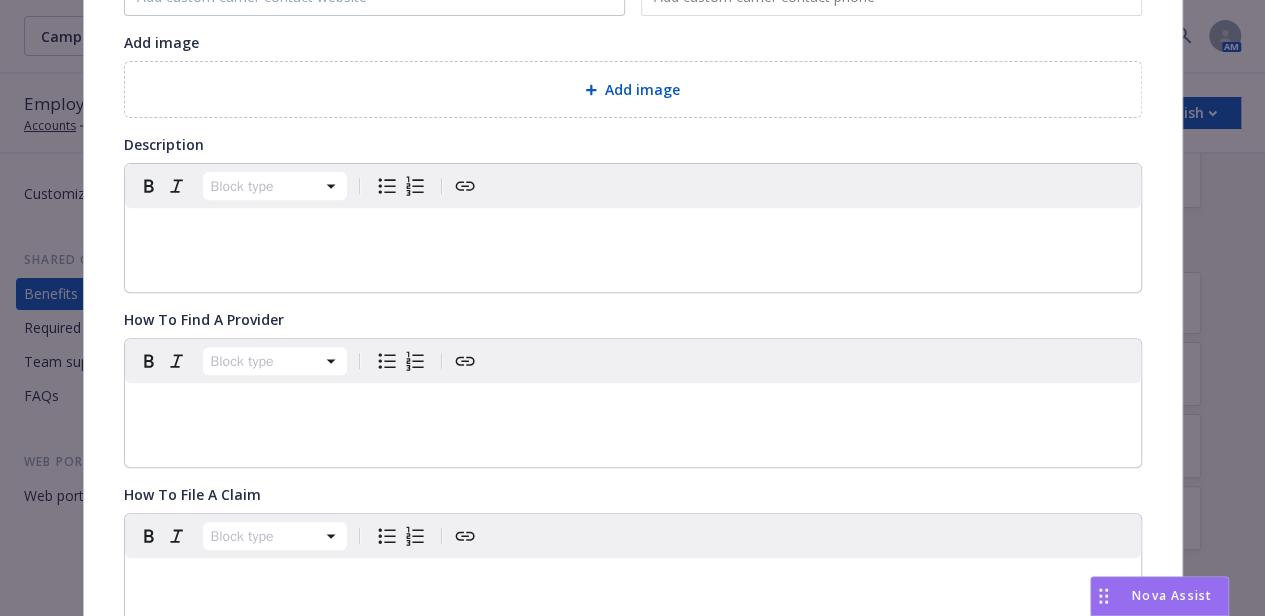 drag, startPoint x: 1248, startPoint y: 326, endPoint x: 1262, endPoint y: 153, distance: 173.56555 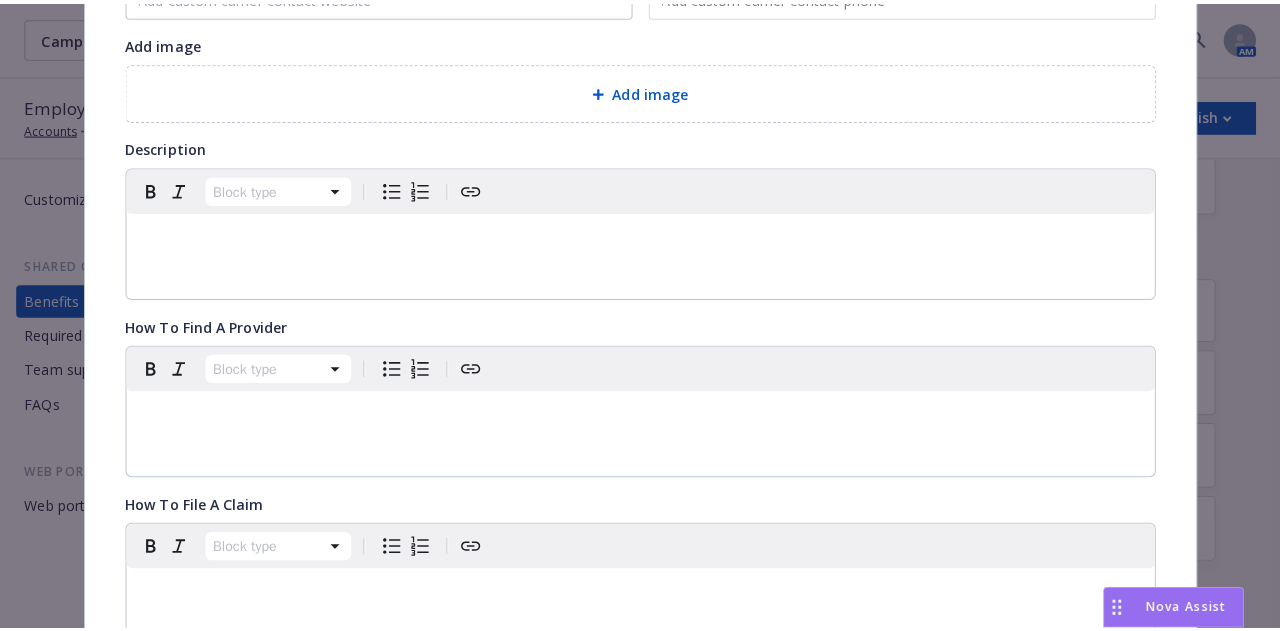 scroll, scrollTop: 0, scrollLeft: 0, axis: both 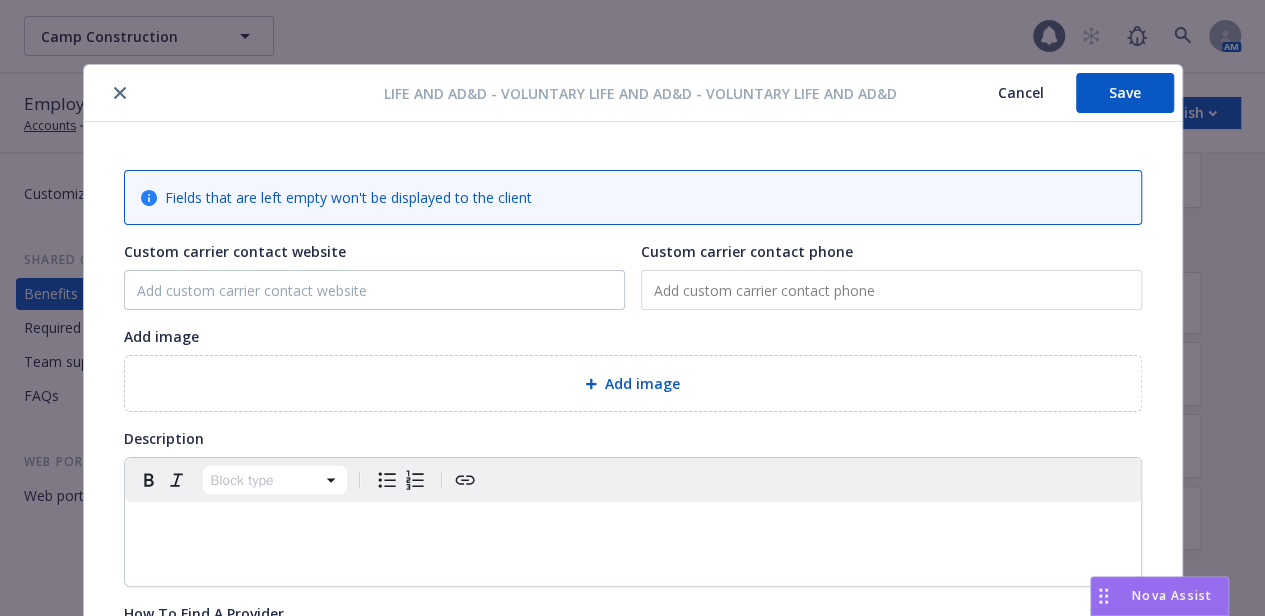 click at bounding box center [238, 93] 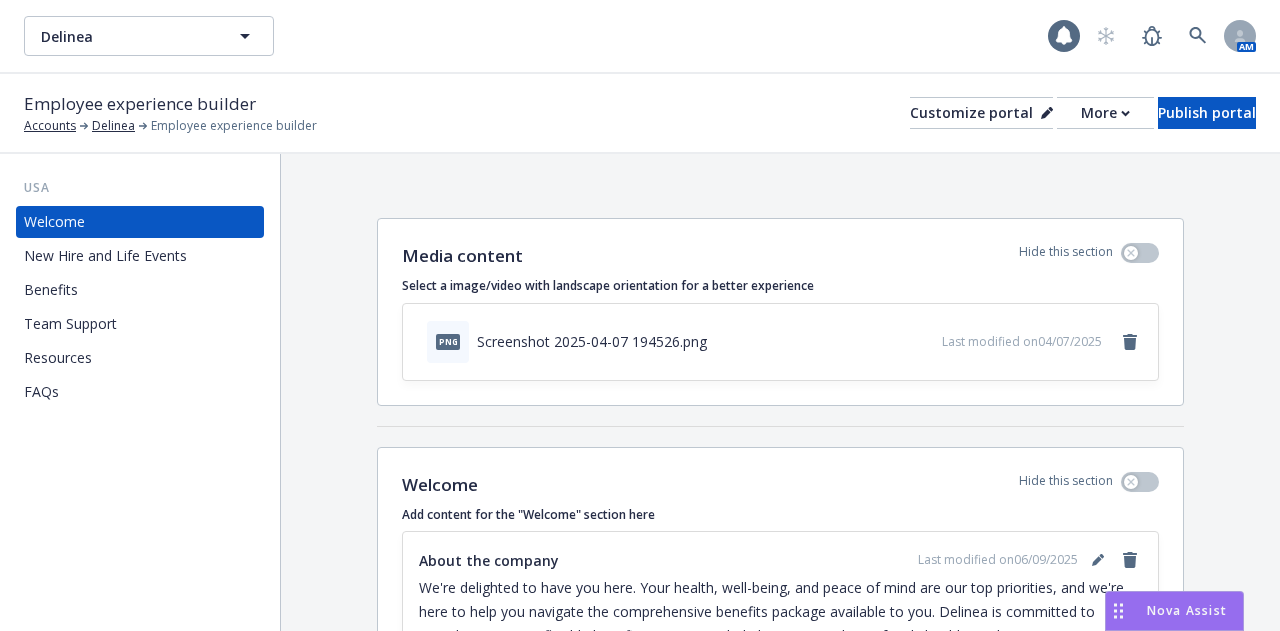 scroll, scrollTop: 0, scrollLeft: 0, axis: both 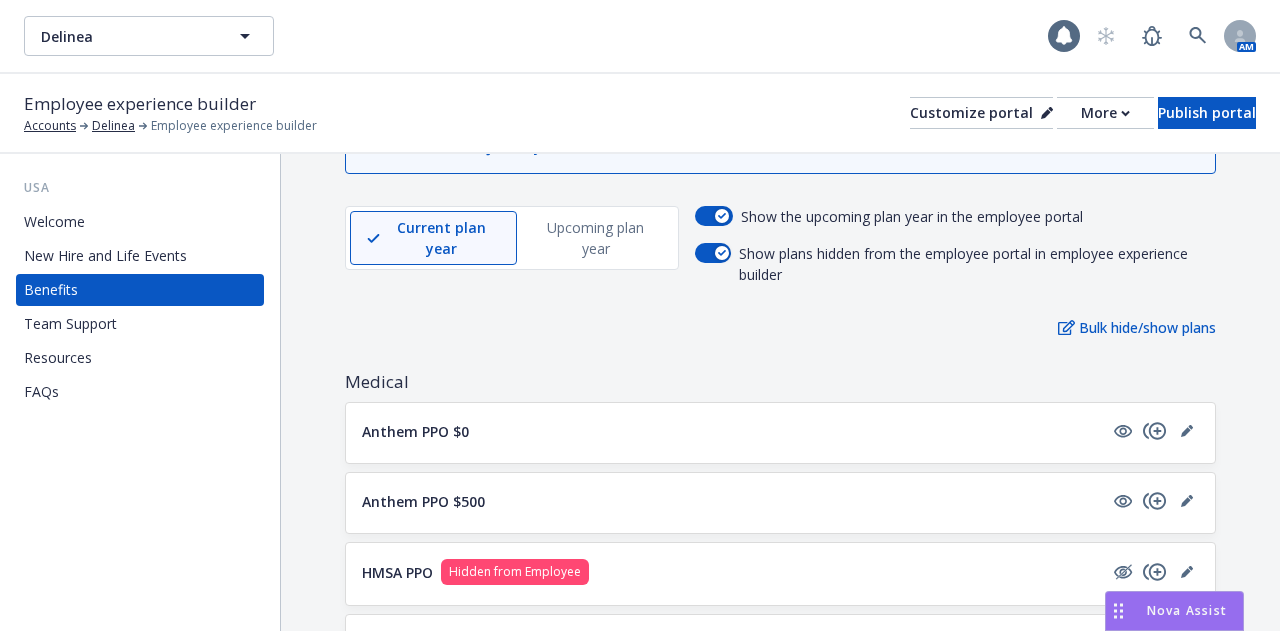 click on "Resources" at bounding box center (140, 358) 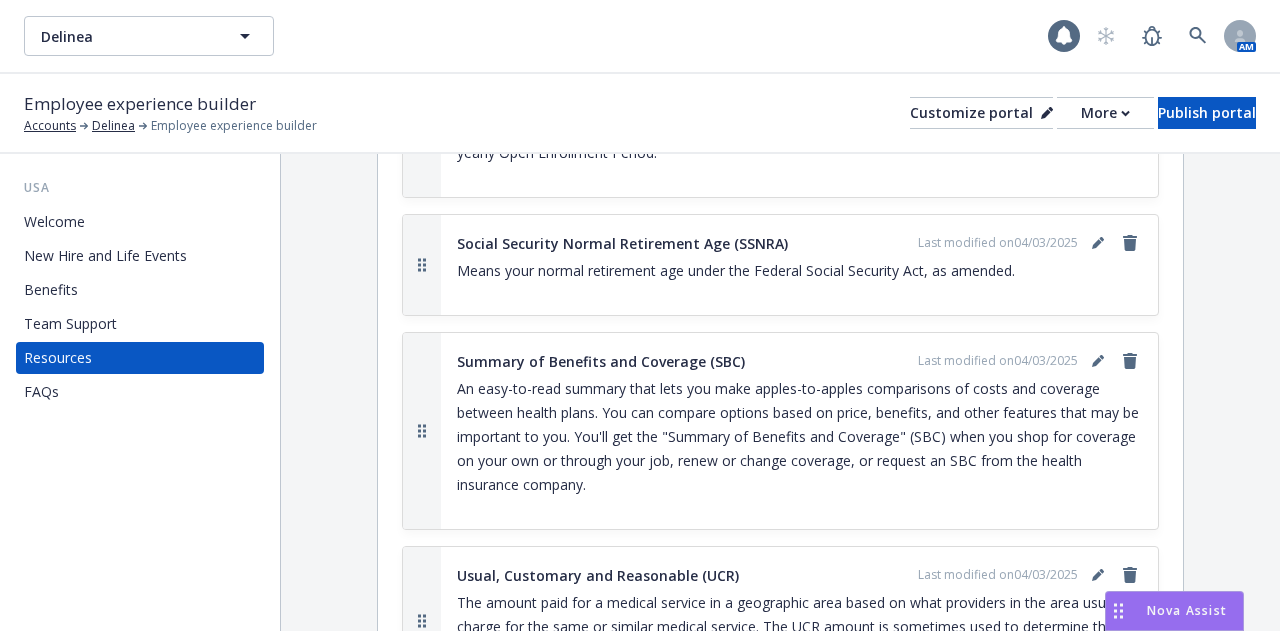 scroll, scrollTop: 4790, scrollLeft: 0, axis: vertical 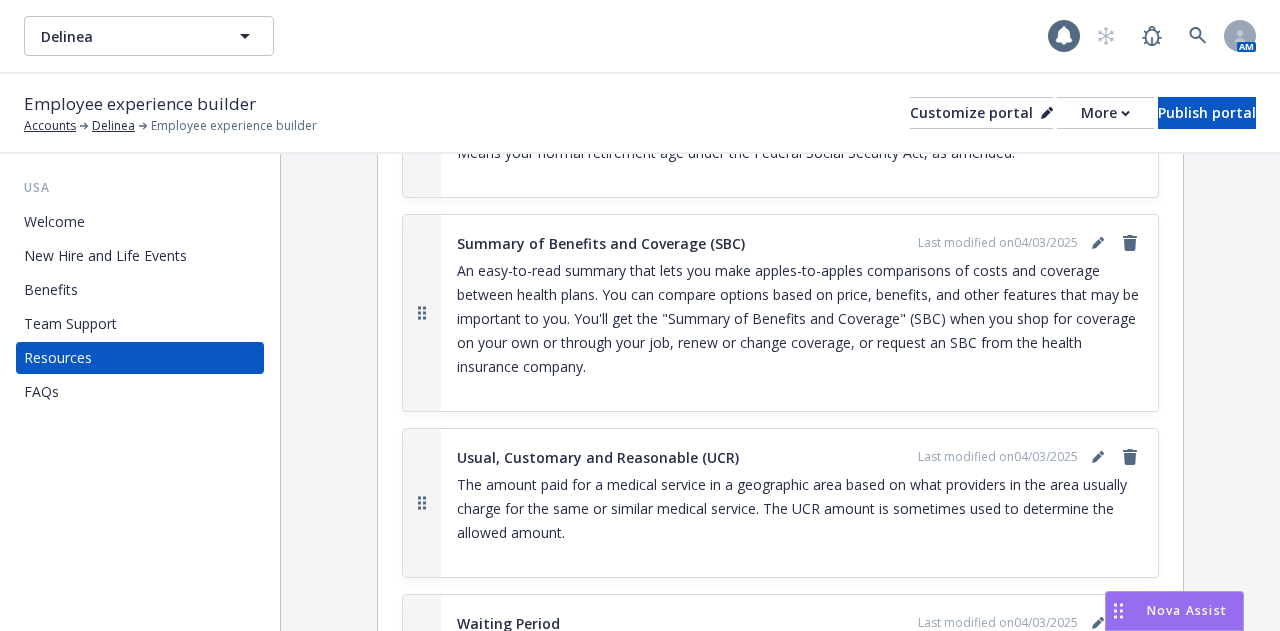 click on "Team Support" at bounding box center (70, 324) 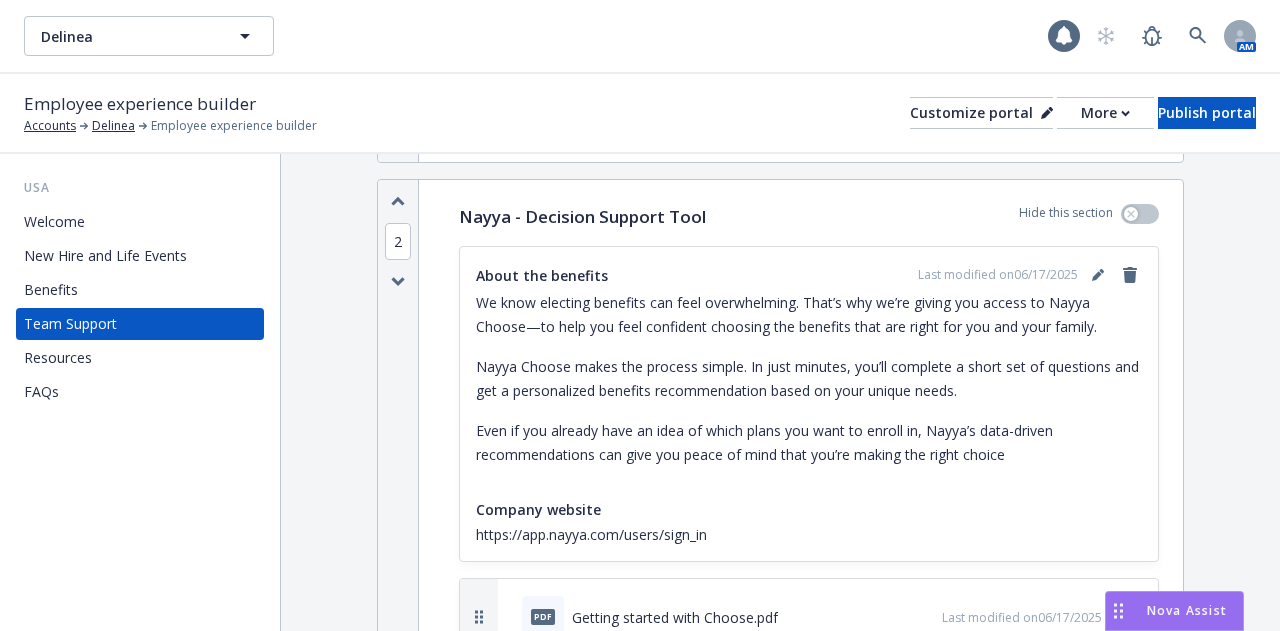 scroll, scrollTop: 902, scrollLeft: 0, axis: vertical 